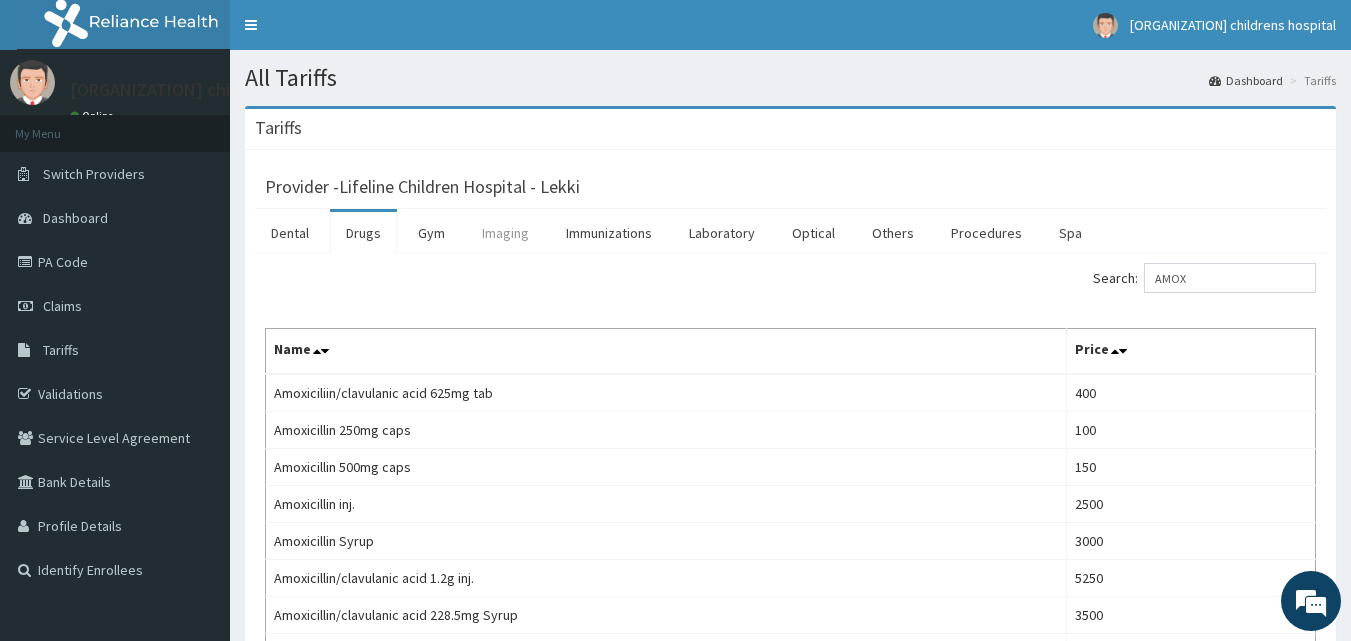 scroll, scrollTop: 0, scrollLeft: 0, axis: both 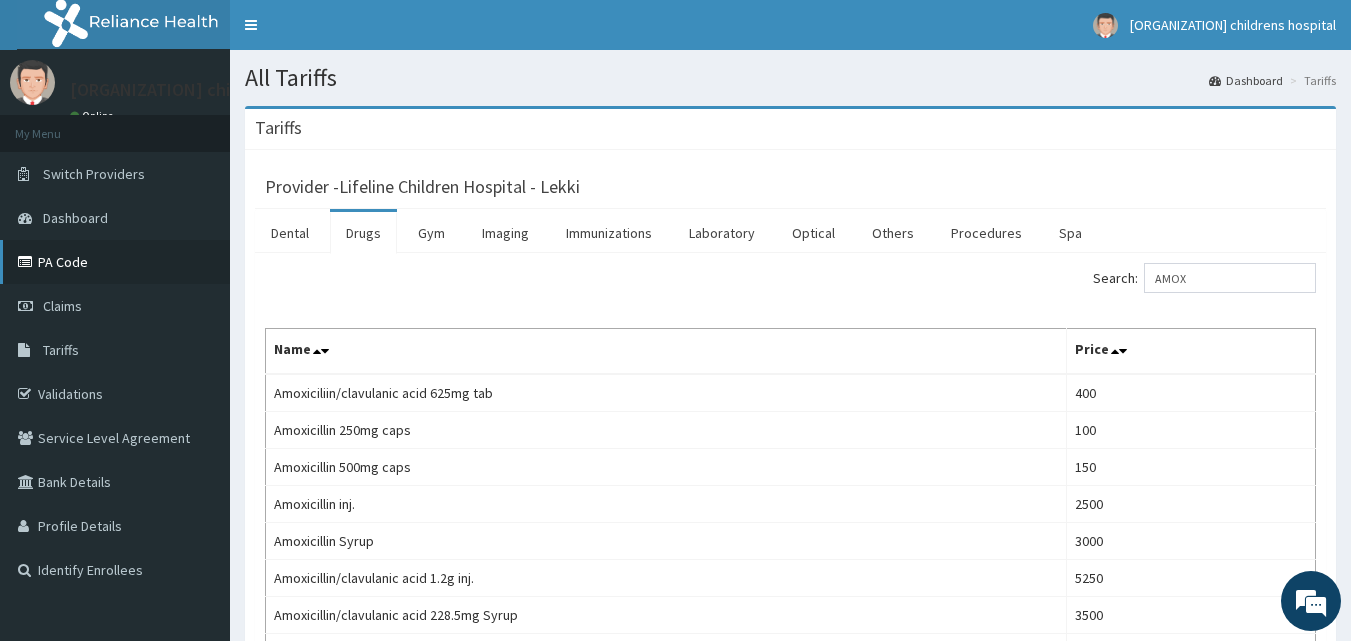 click on "PA Code" at bounding box center [115, 262] 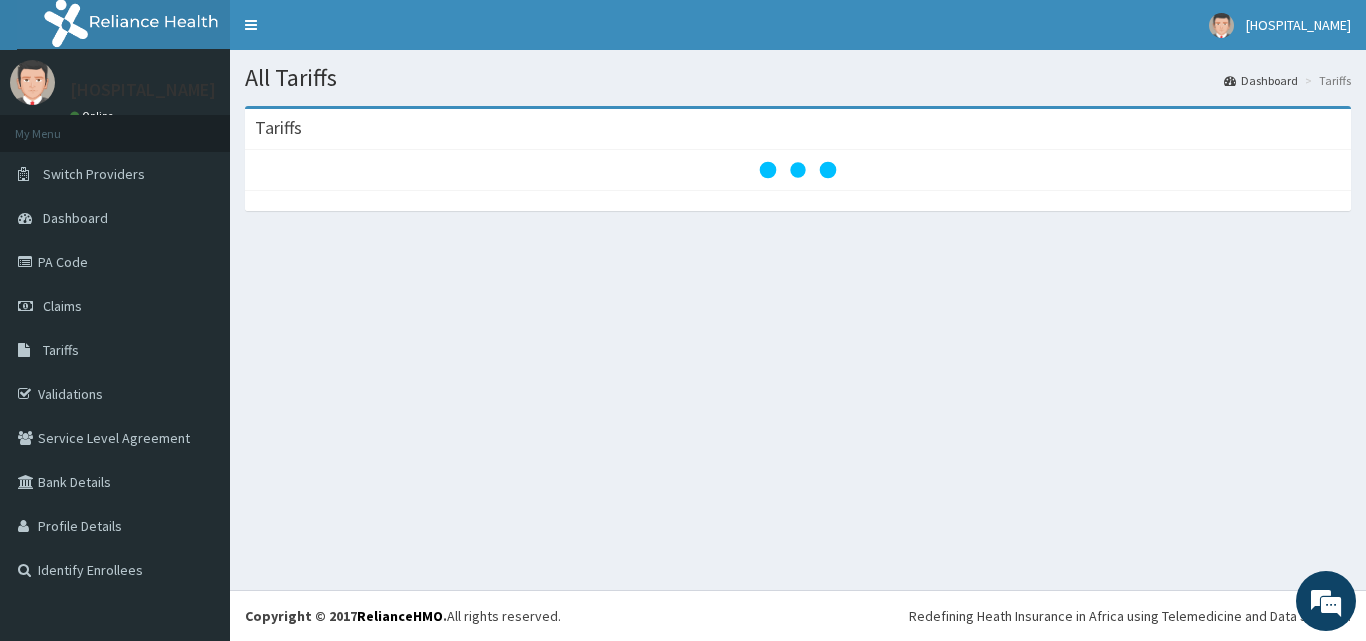 scroll, scrollTop: 0, scrollLeft: 0, axis: both 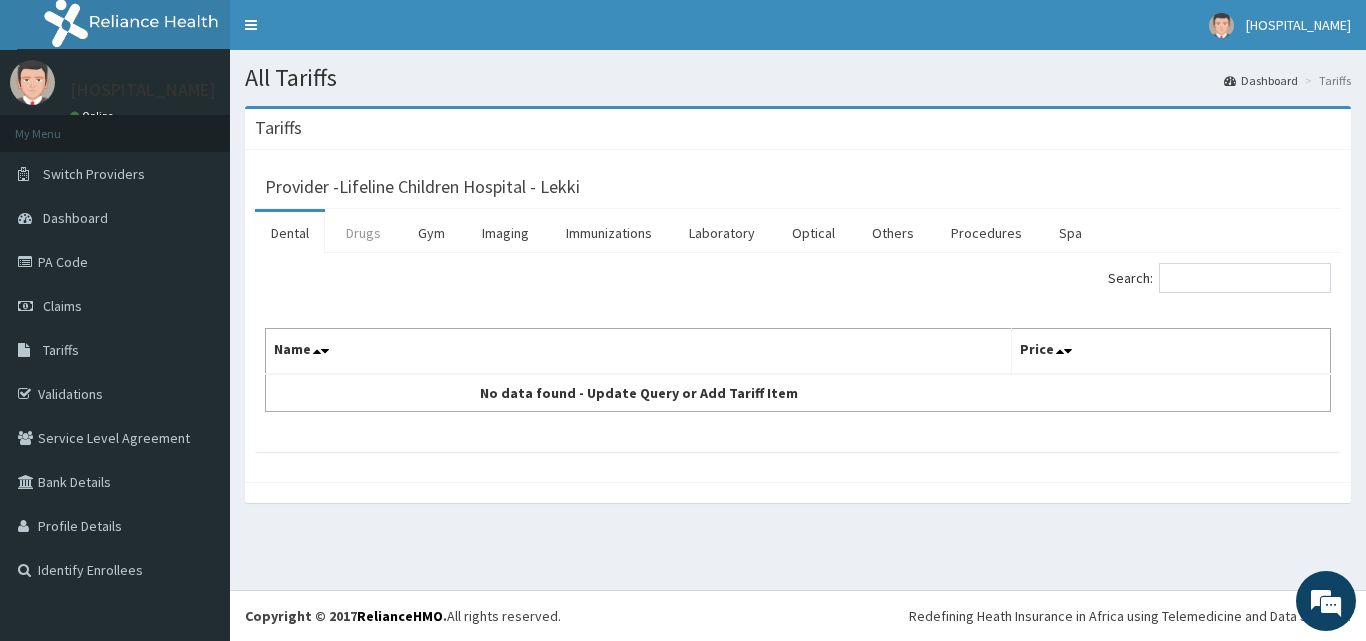 click on "Drugs" at bounding box center [363, 233] 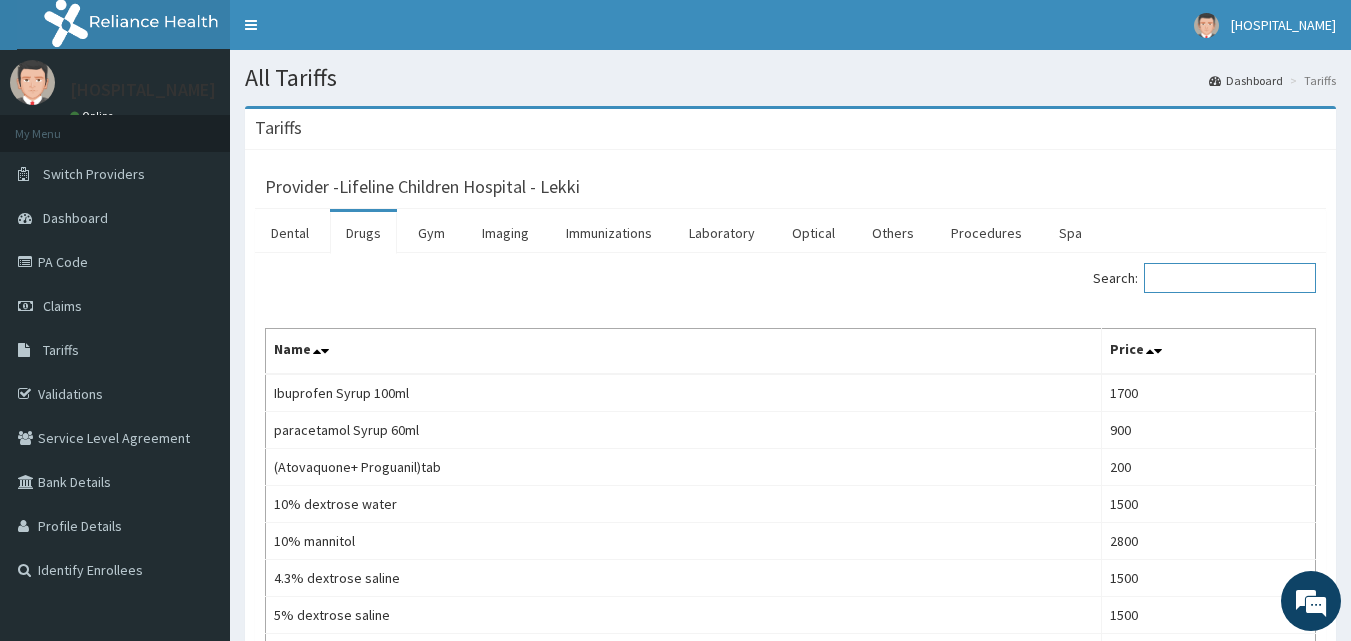 click on "Search:" at bounding box center (1230, 278) 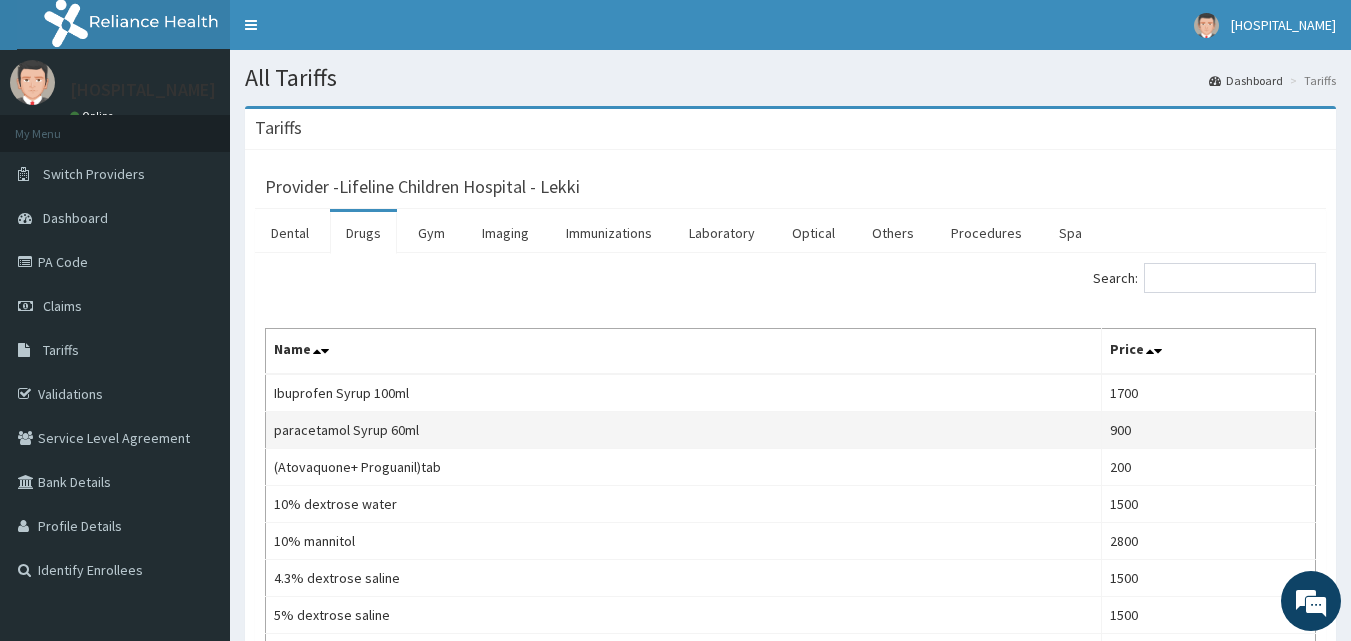 click on "900" at bounding box center [1208, 430] 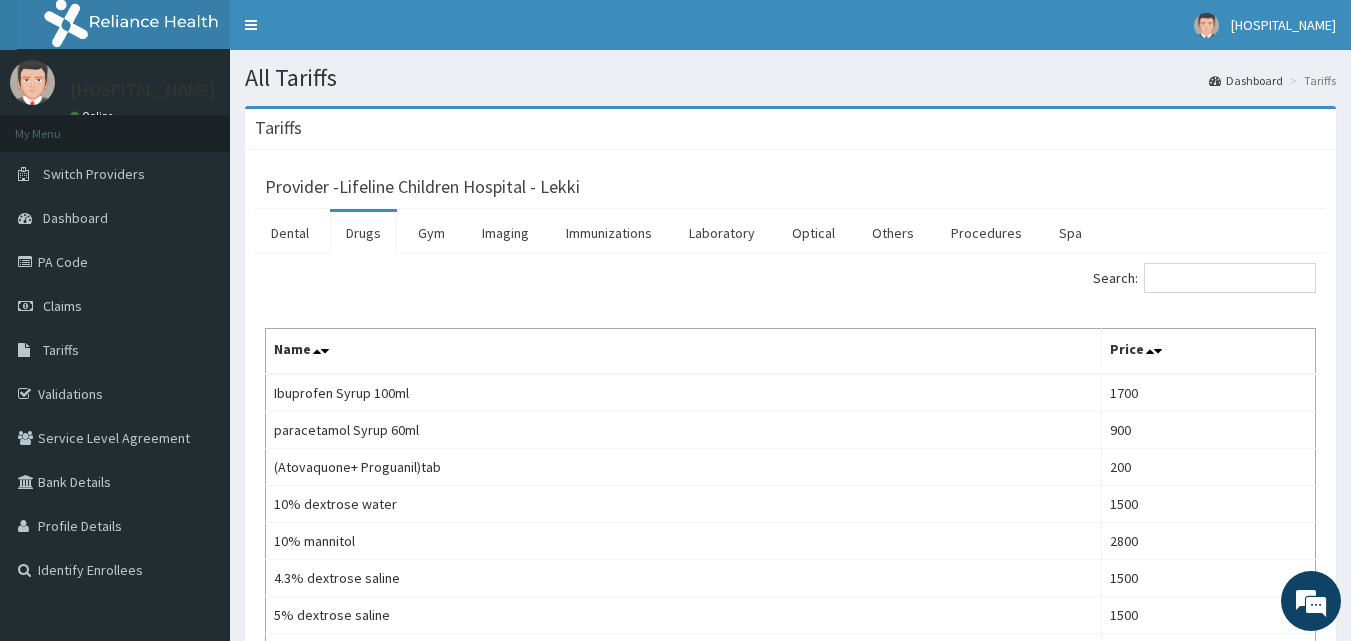 scroll, scrollTop: 0, scrollLeft: 0, axis: both 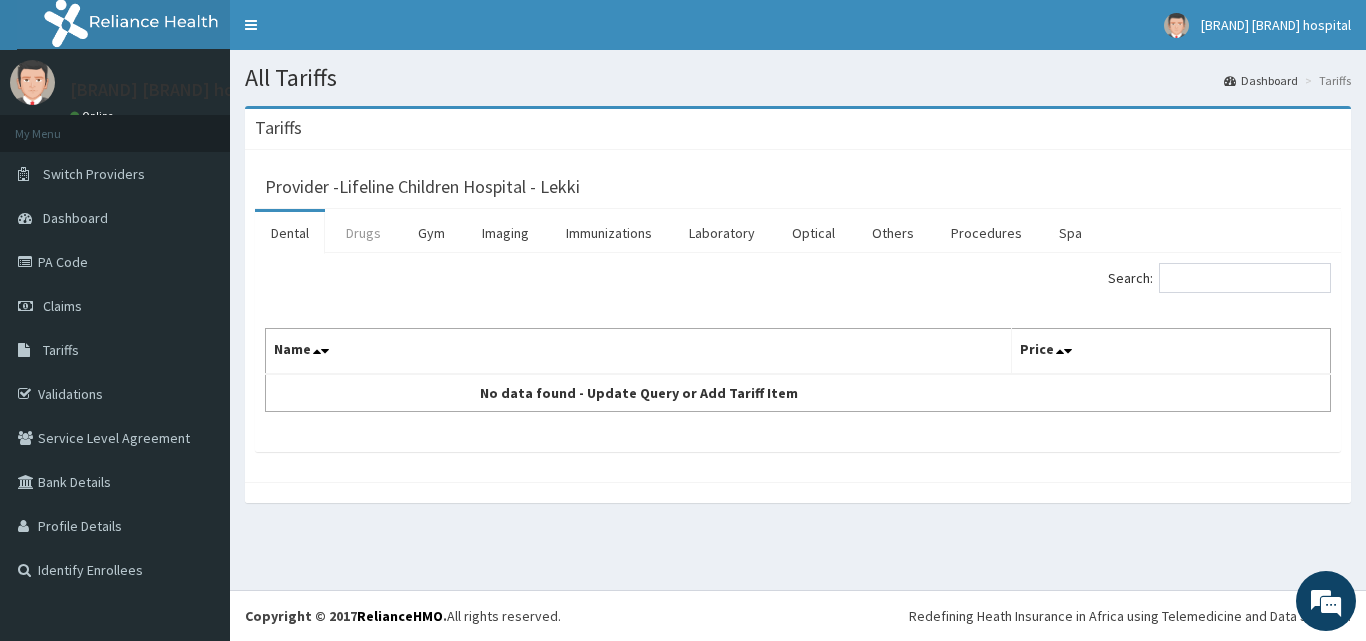 click on "Drugs" at bounding box center (363, 233) 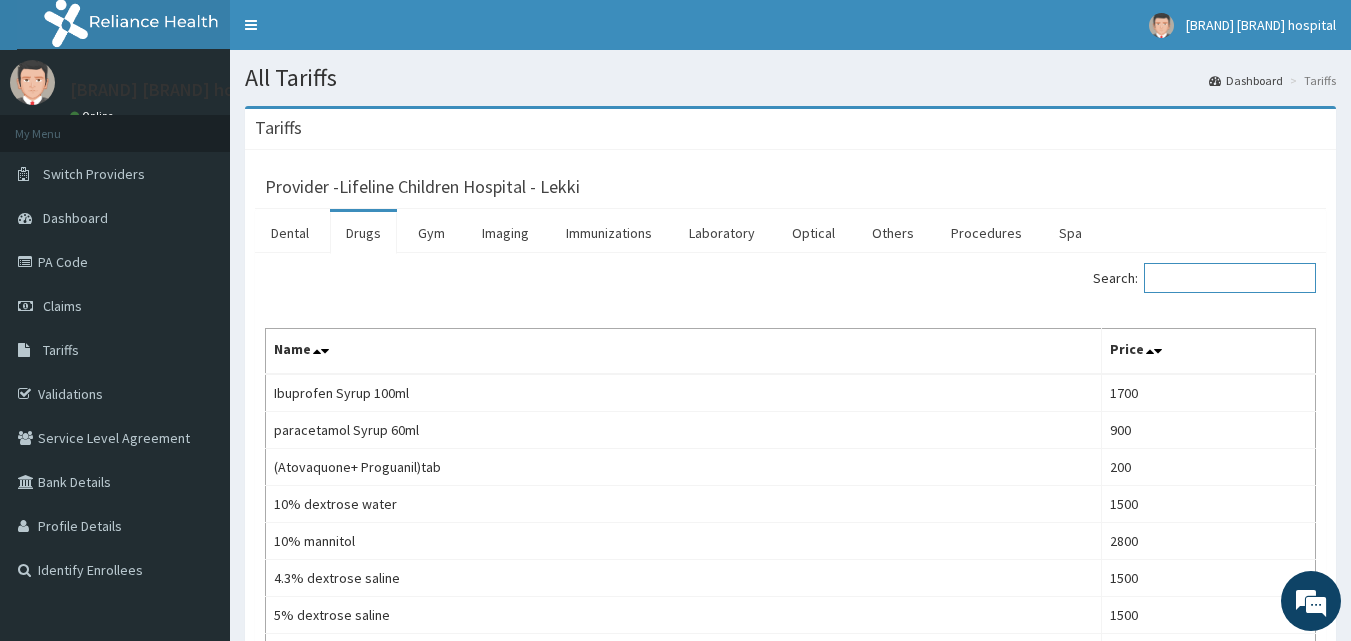 drag, startPoint x: 1189, startPoint y: 279, endPoint x: 1125, endPoint y: 270, distance: 64.629715 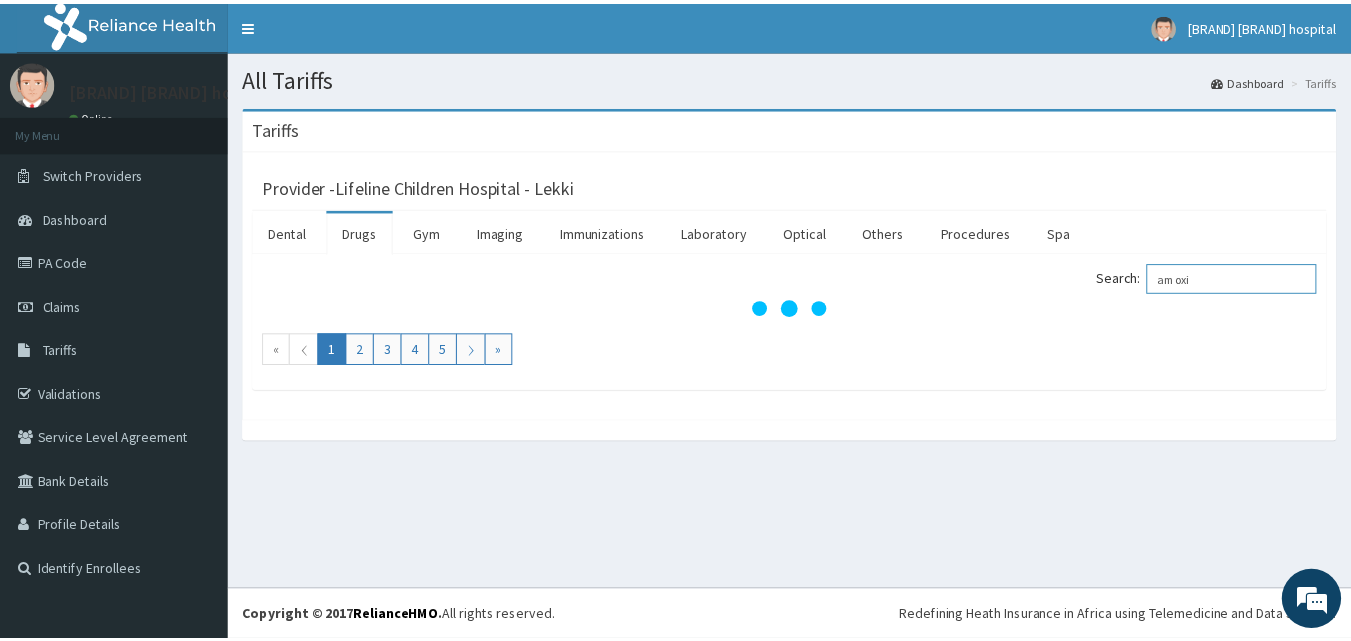 scroll, scrollTop: 0, scrollLeft: 0, axis: both 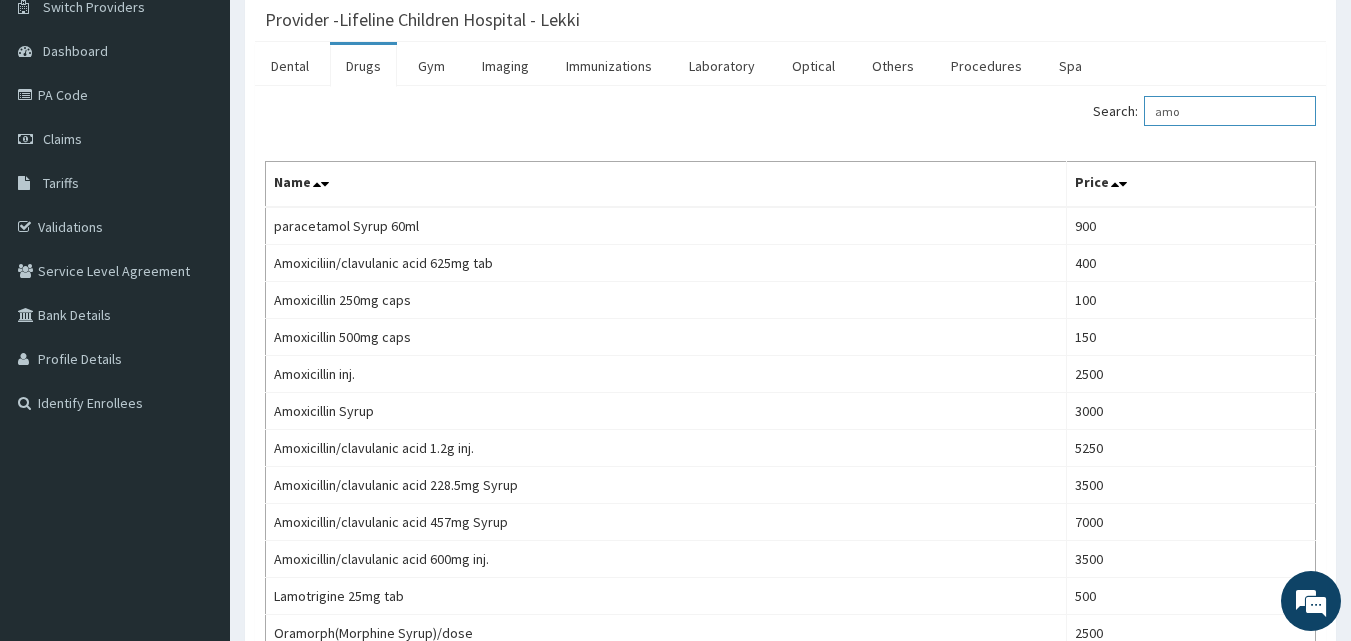 type on "amo" 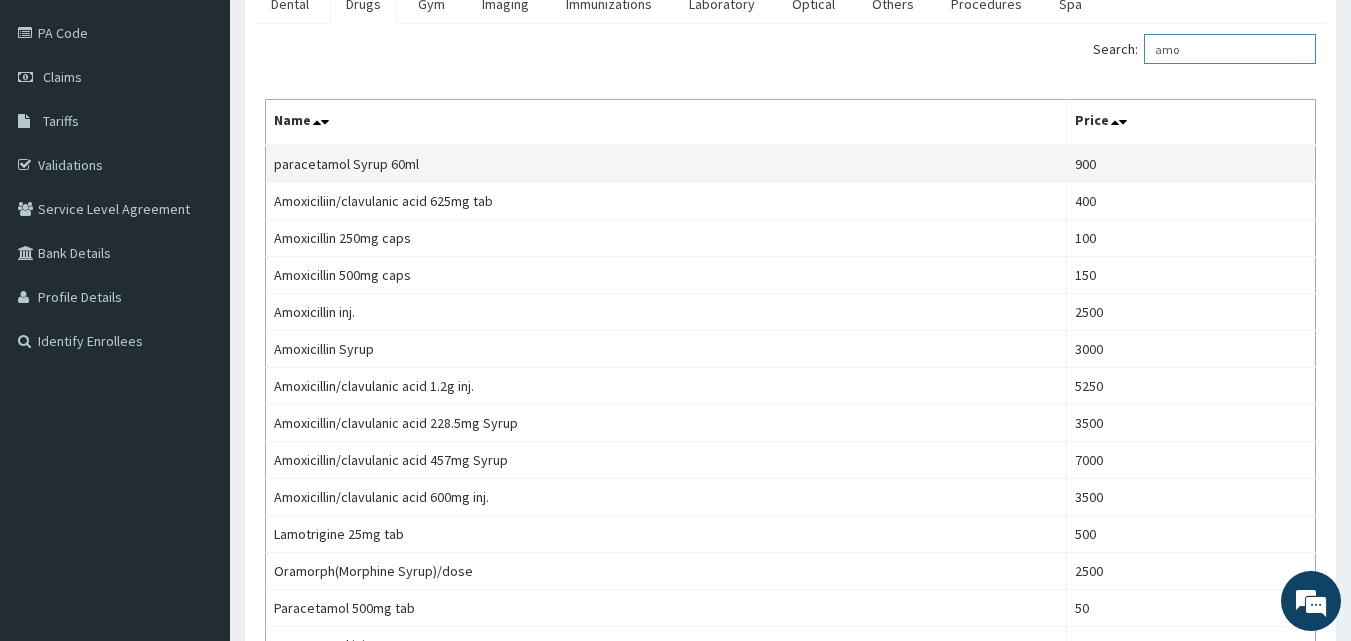 scroll, scrollTop: 0, scrollLeft: 0, axis: both 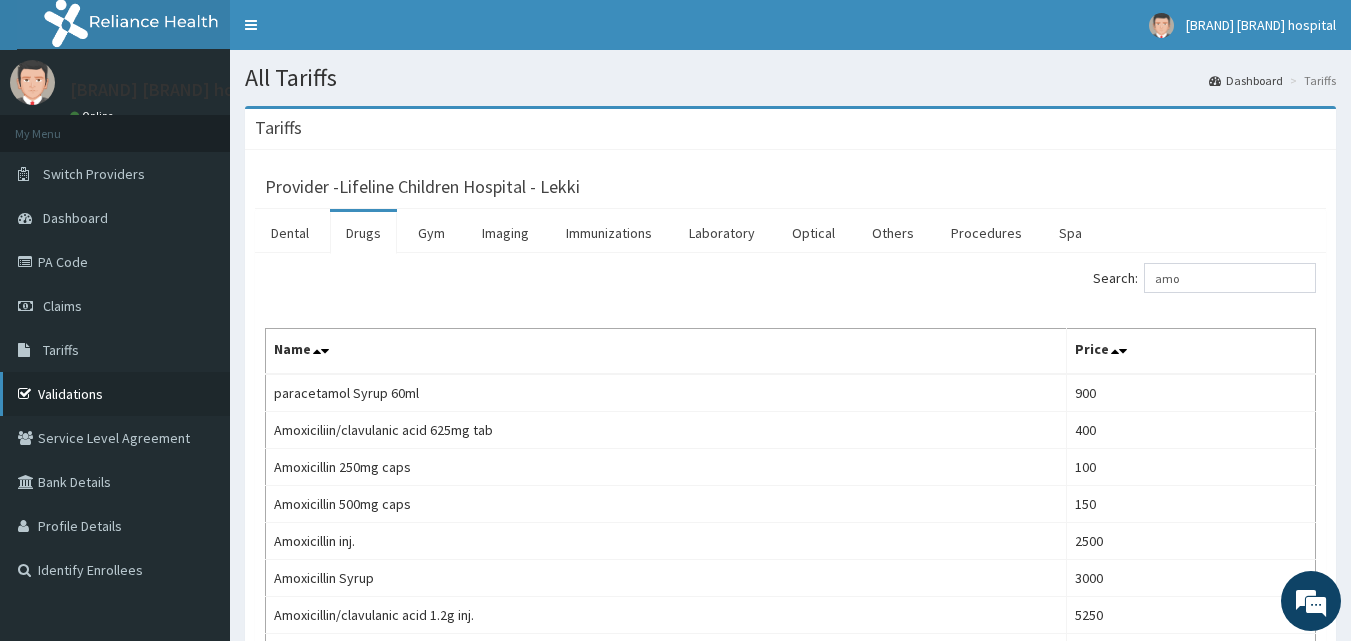 click on "Validations" at bounding box center (115, 394) 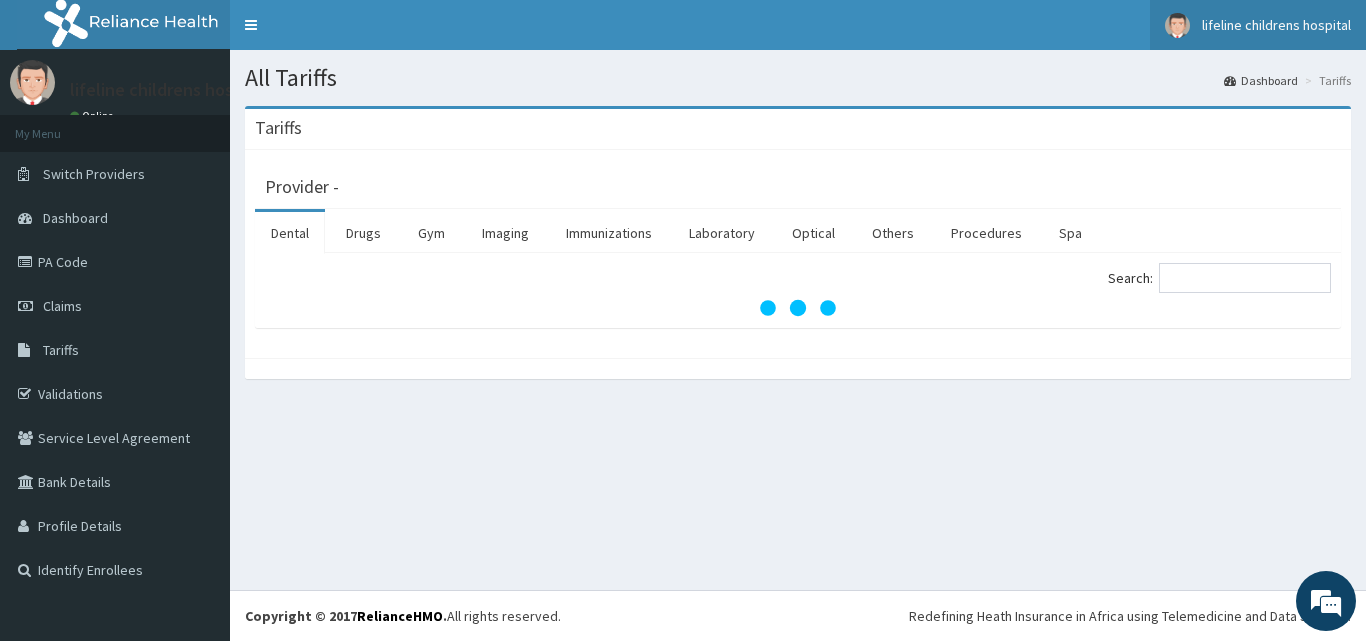 scroll, scrollTop: 0, scrollLeft: 0, axis: both 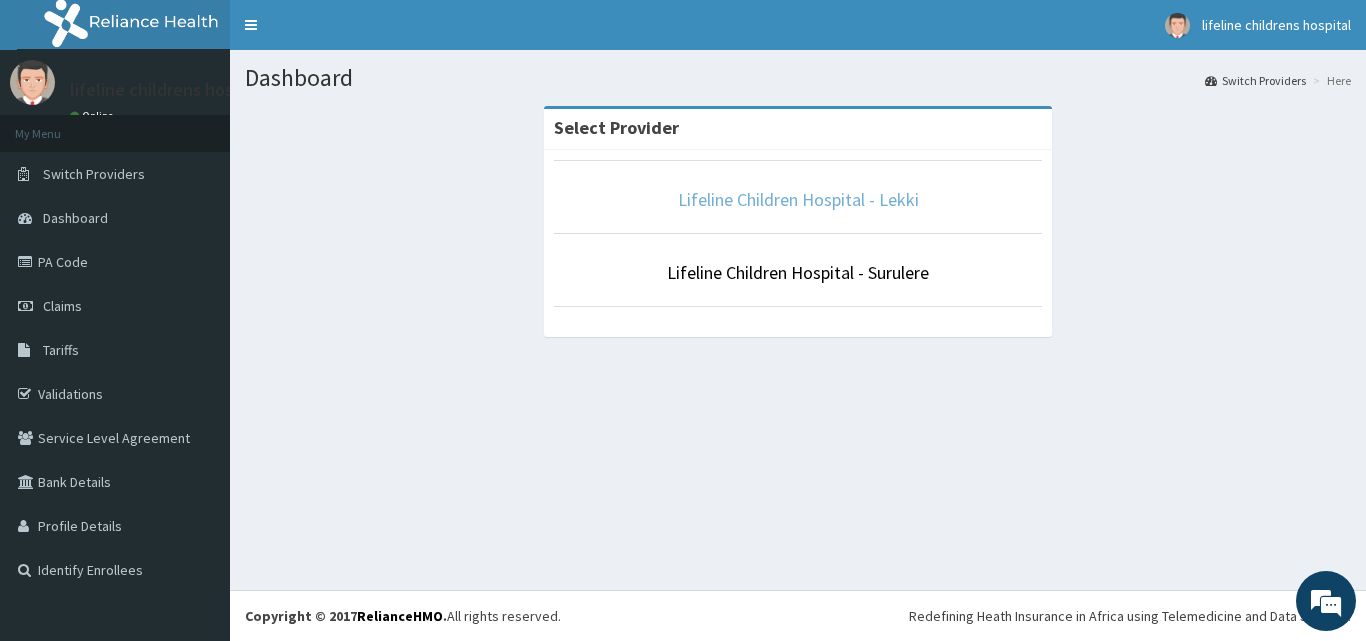 click on "Lifeline Children Hospital - Lekki" at bounding box center [798, 199] 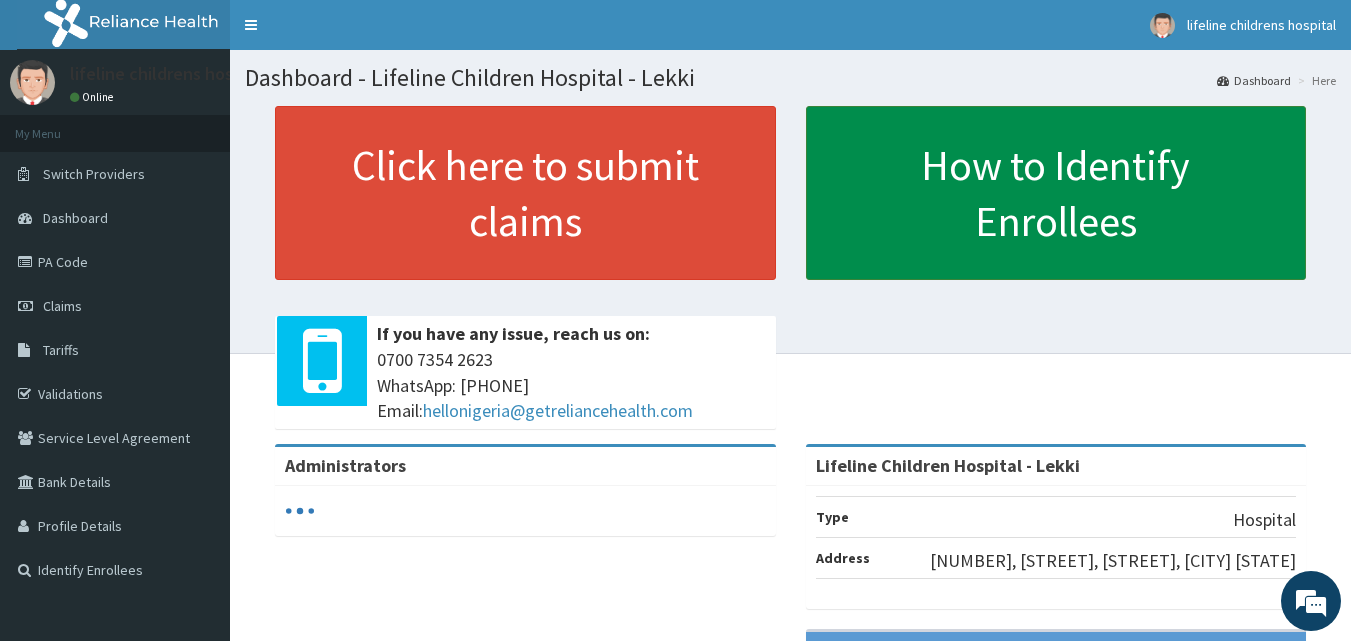 scroll, scrollTop: 0, scrollLeft: 0, axis: both 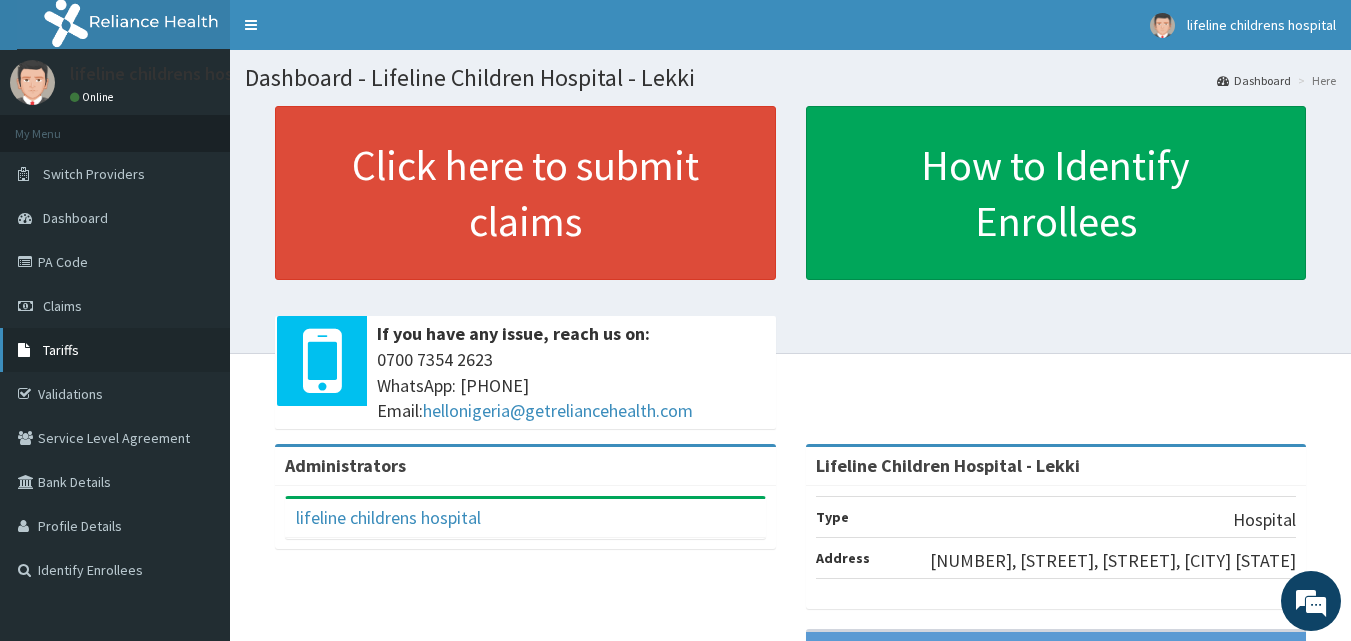 click on "Tariffs" at bounding box center (115, 350) 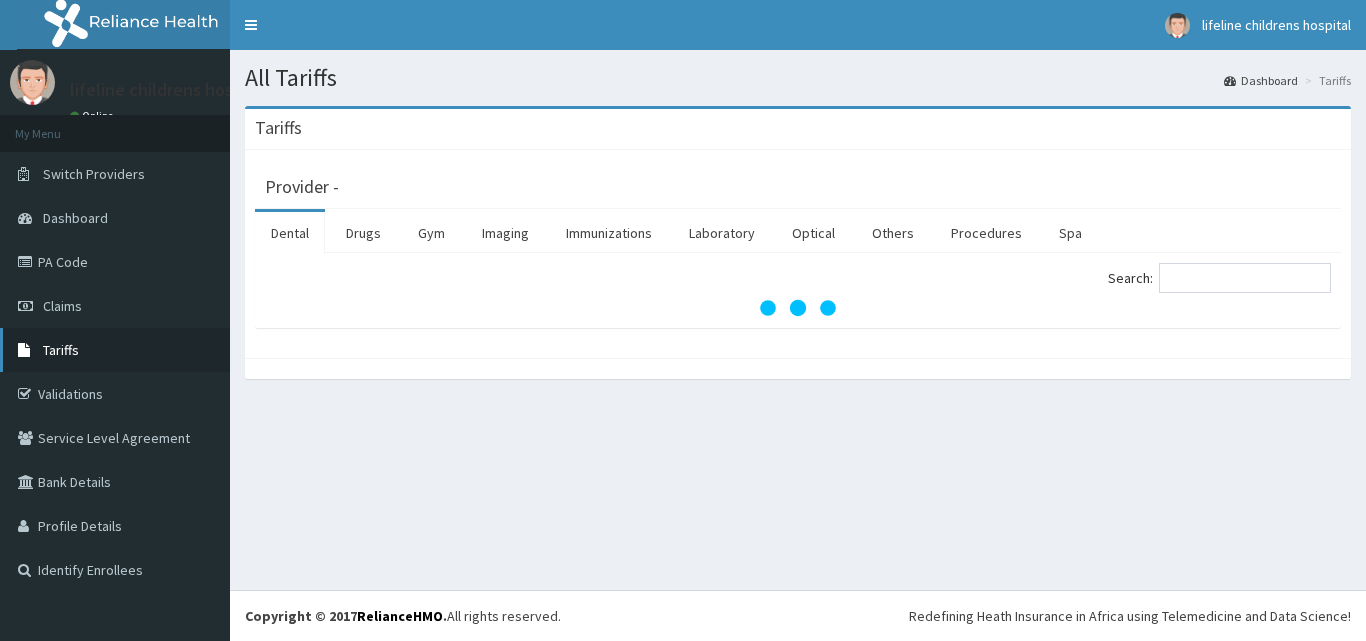 scroll, scrollTop: 0, scrollLeft: 0, axis: both 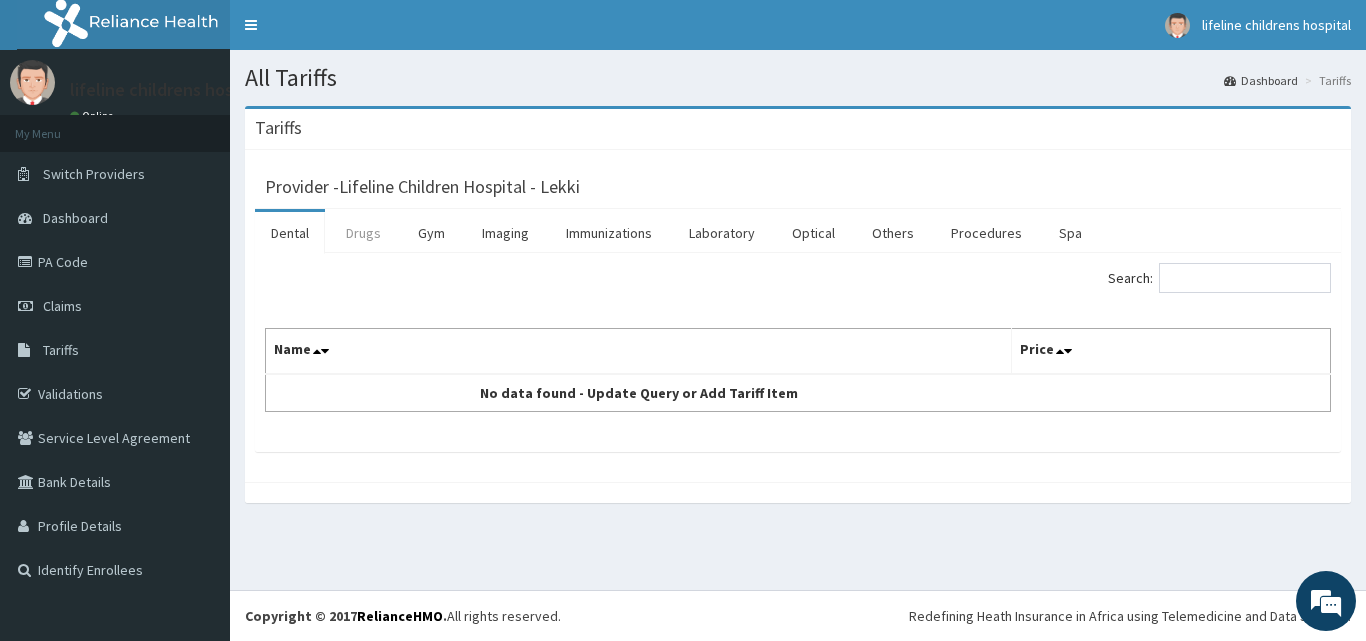 click on "Drugs" at bounding box center [363, 233] 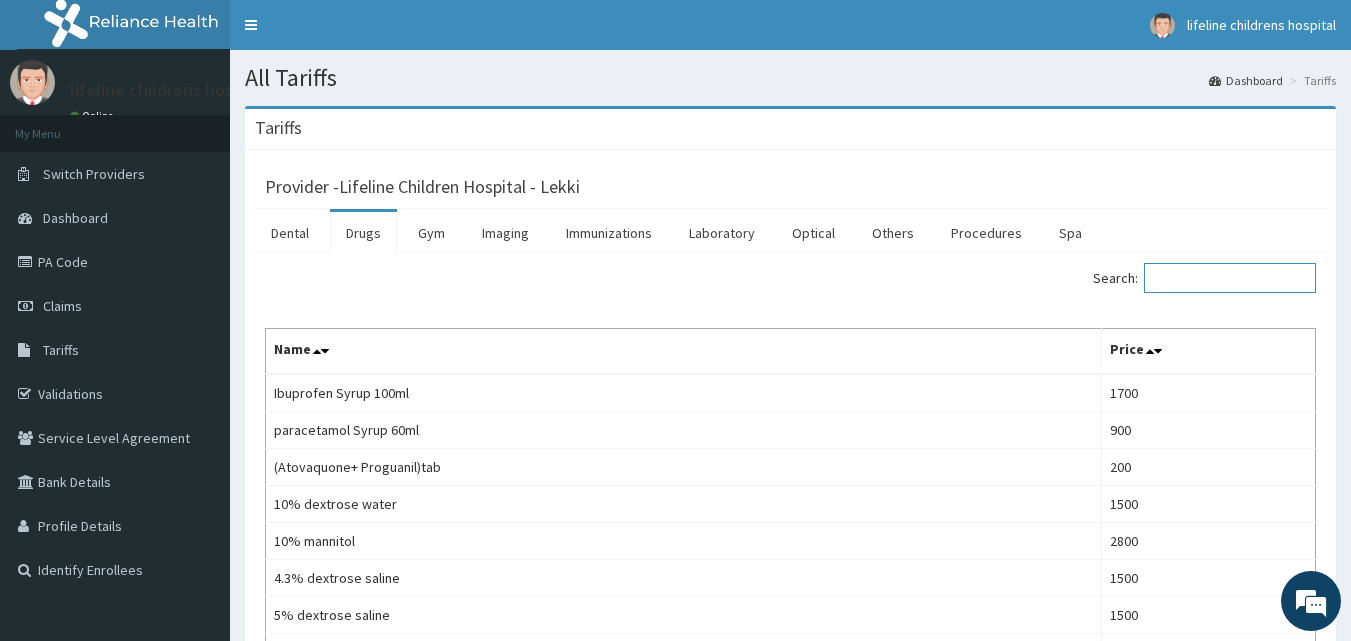 click on "Search:" at bounding box center (1230, 278) 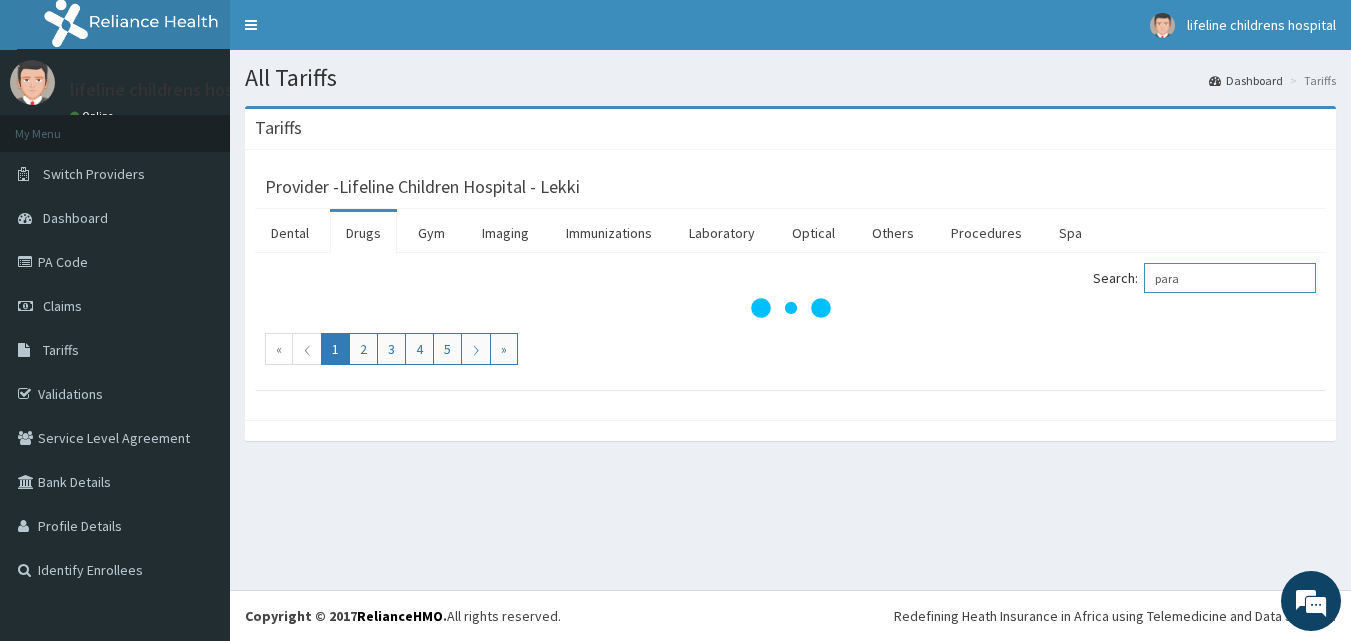scroll, scrollTop: 0, scrollLeft: 0, axis: both 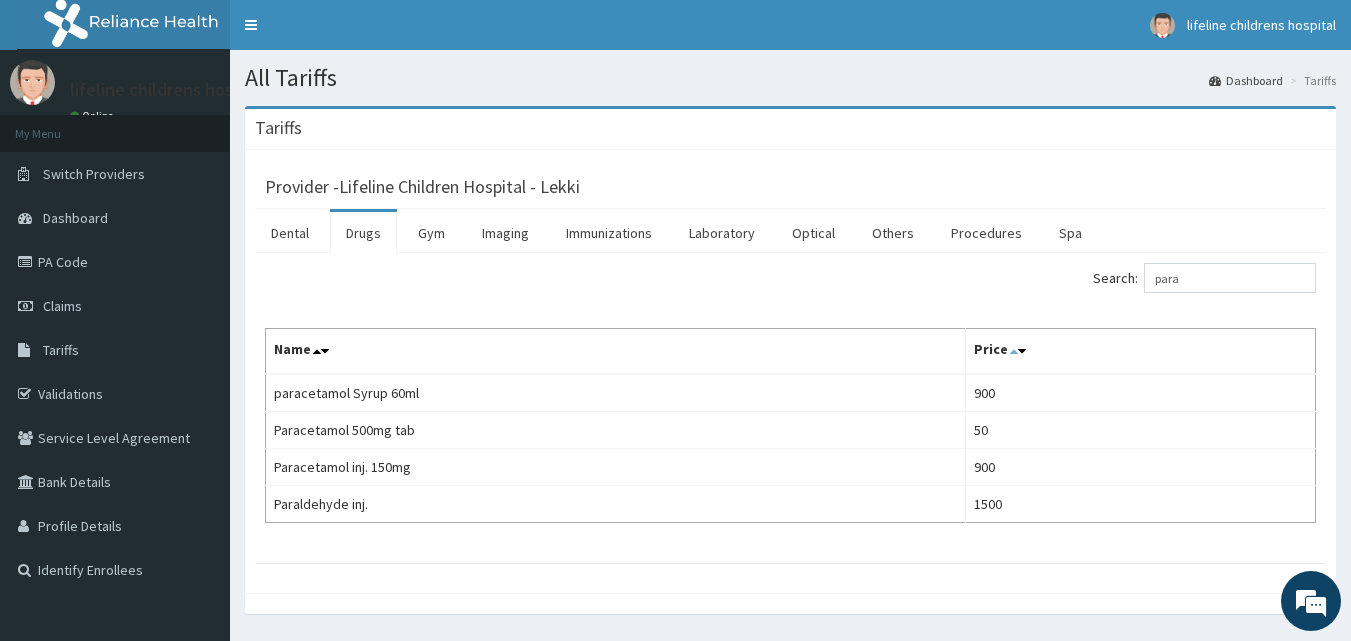 click at bounding box center [1014, 351] 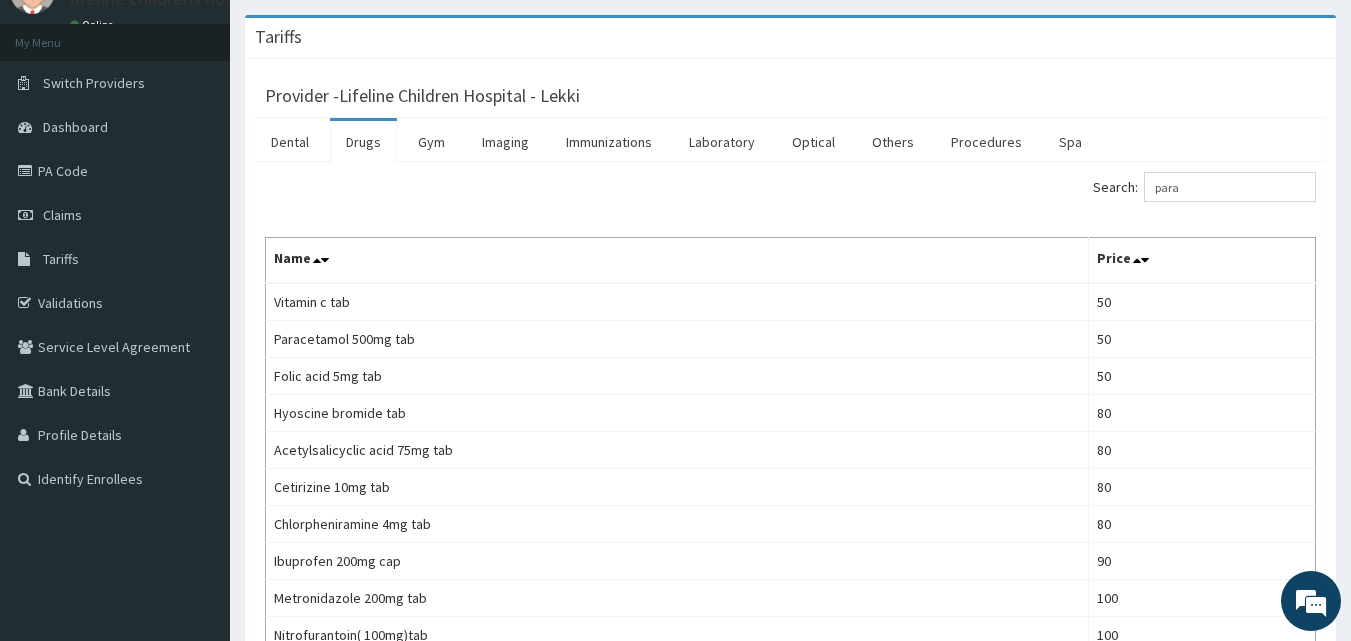 scroll, scrollTop: 0, scrollLeft: 0, axis: both 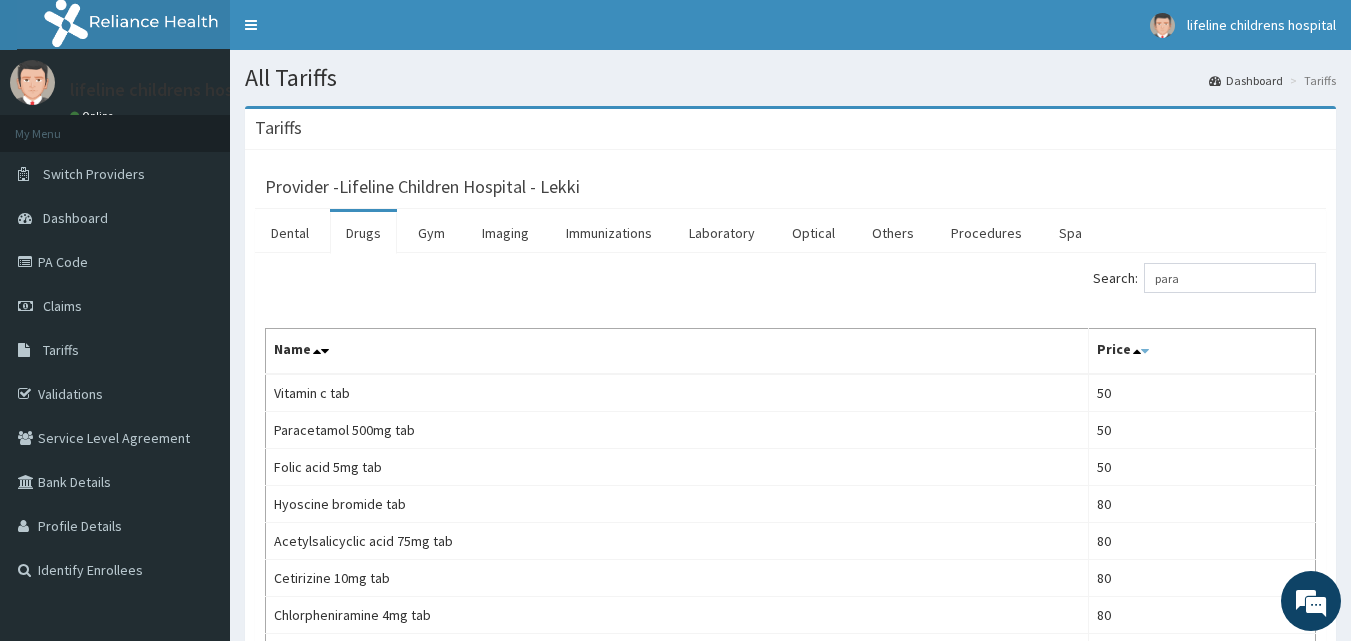 click at bounding box center [1145, 351] 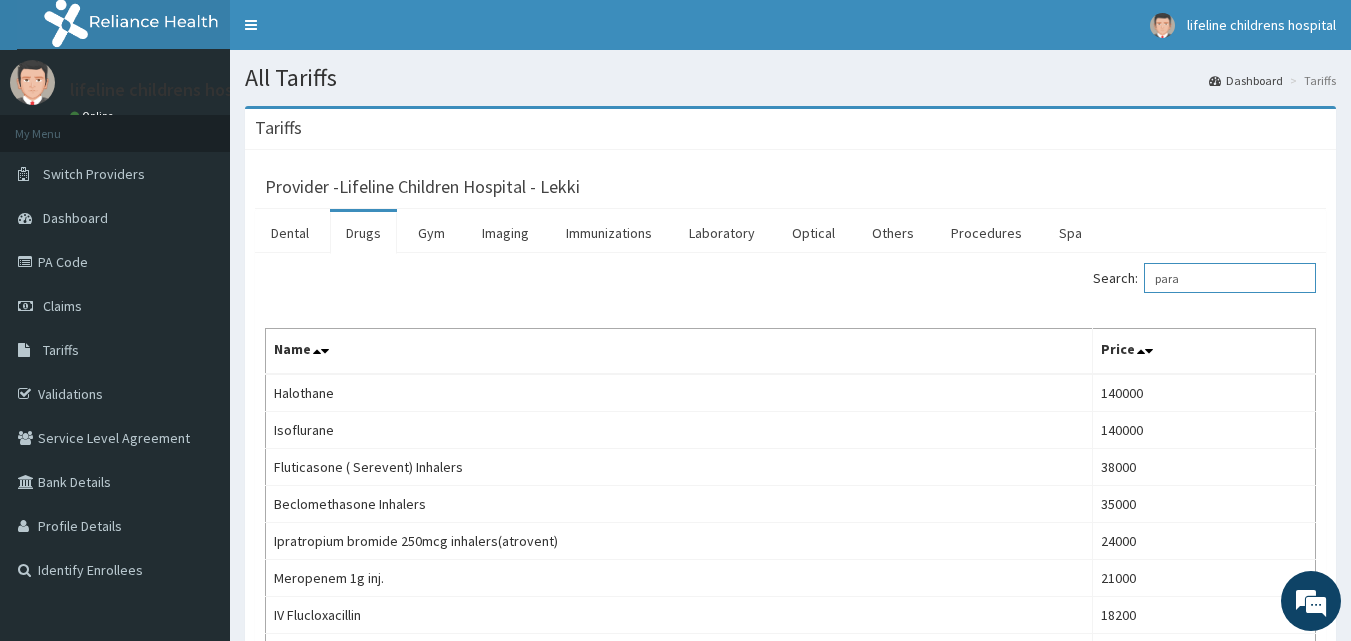 click on "para" at bounding box center (1230, 278) 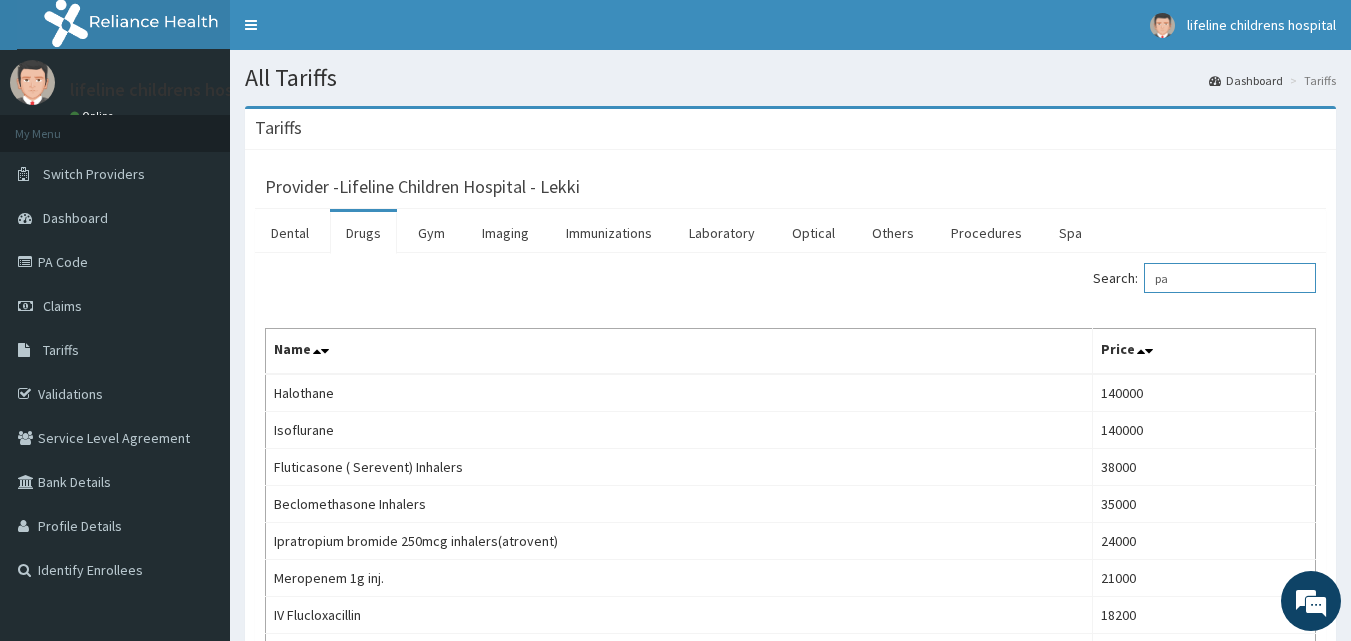 type on "p" 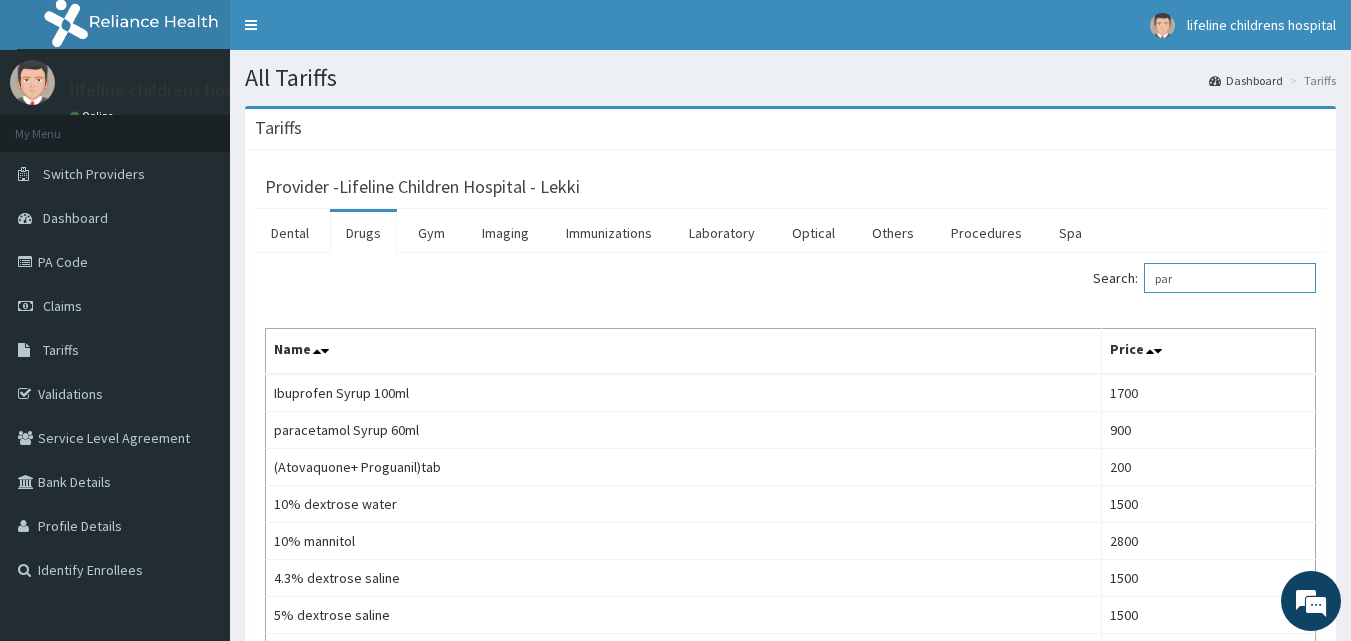 type on "para" 